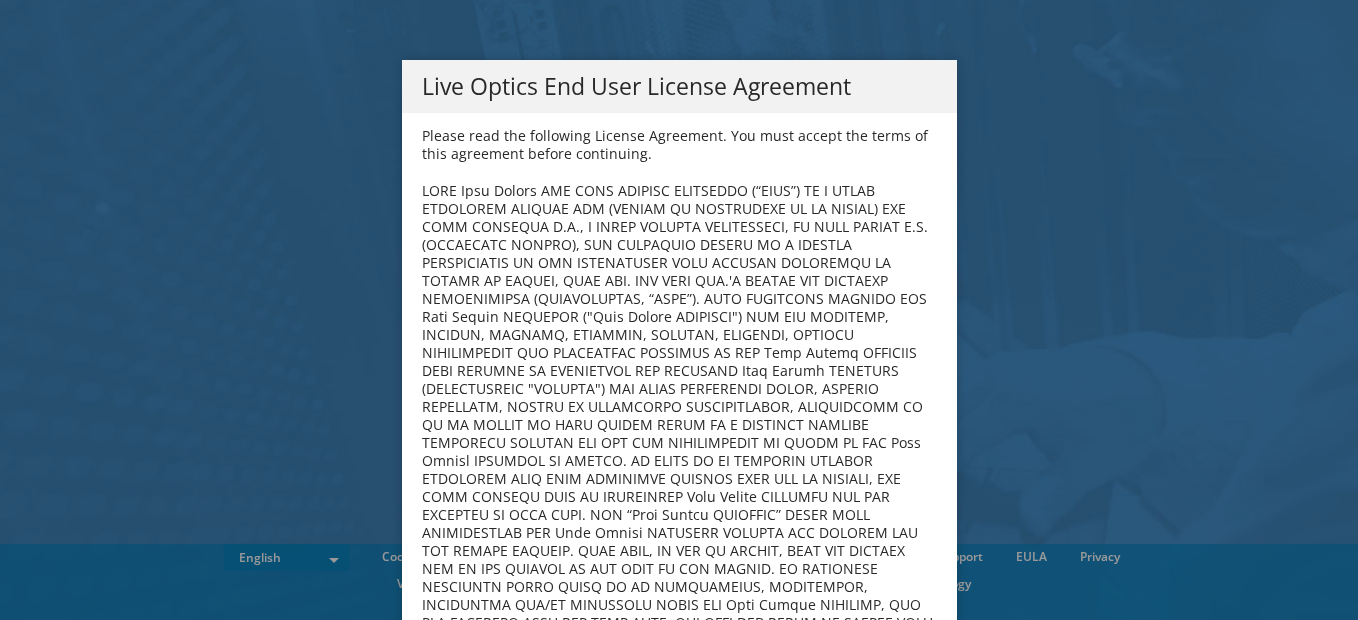 scroll, scrollTop: 0, scrollLeft: 0, axis: both 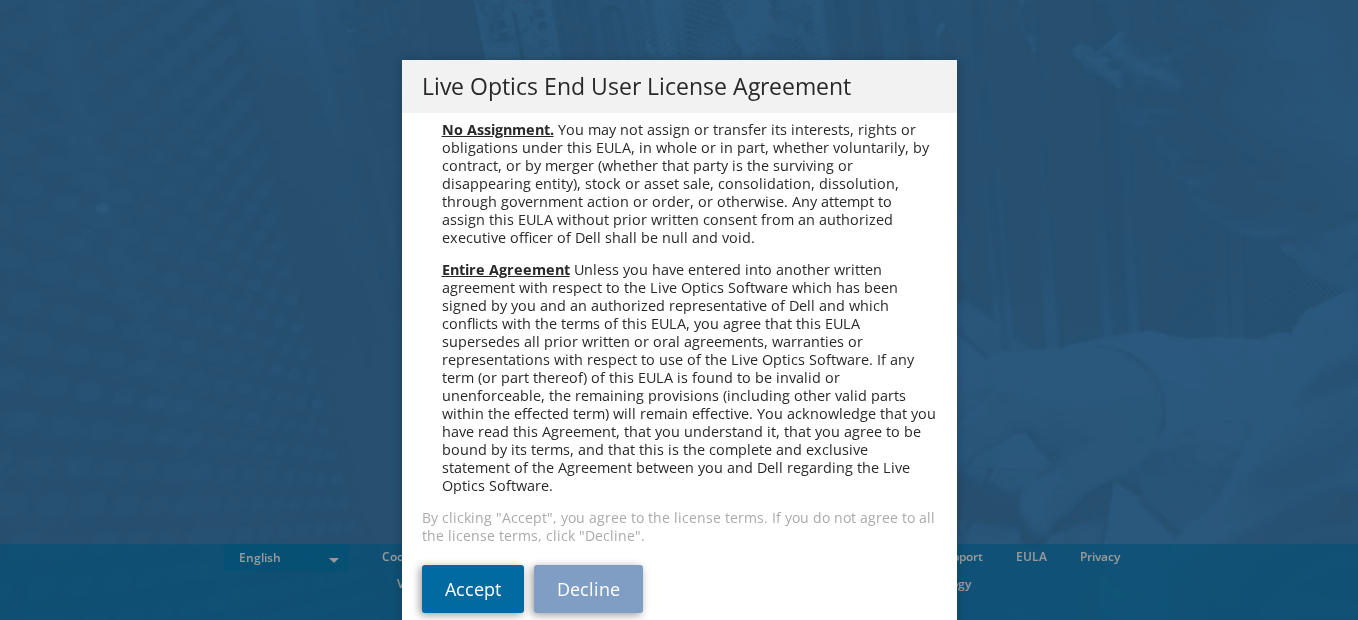 click on "Accept" at bounding box center (473, 589) 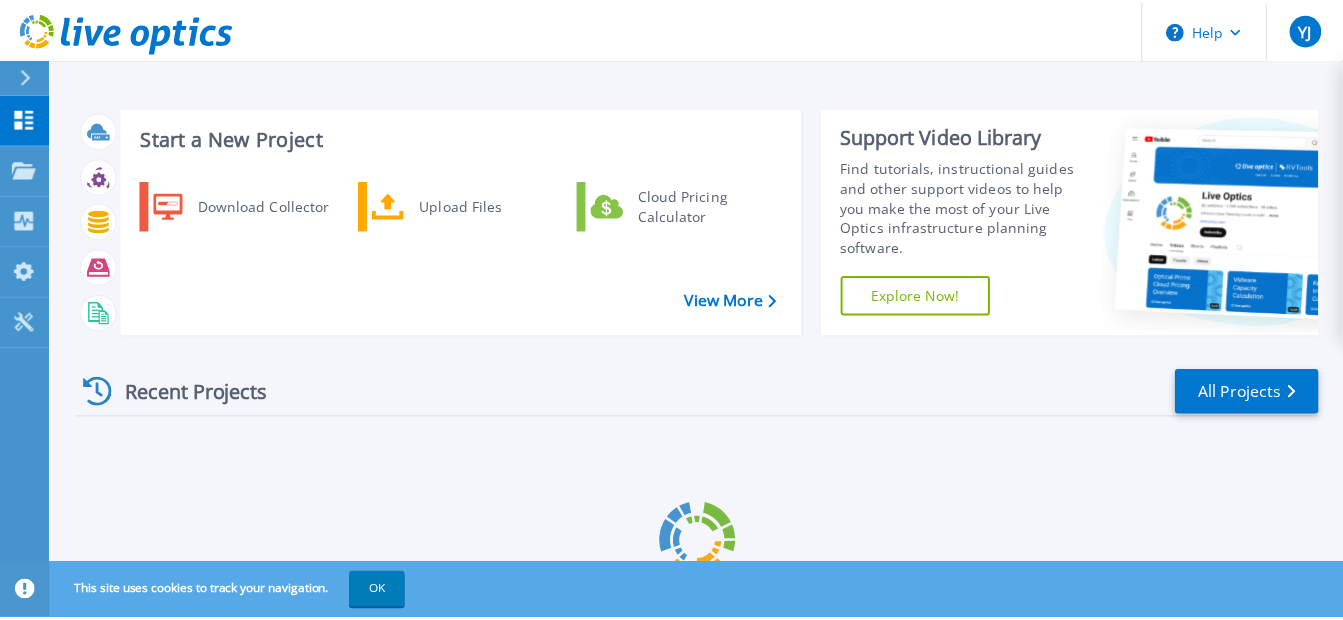 scroll, scrollTop: 0, scrollLeft: 0, axis: both 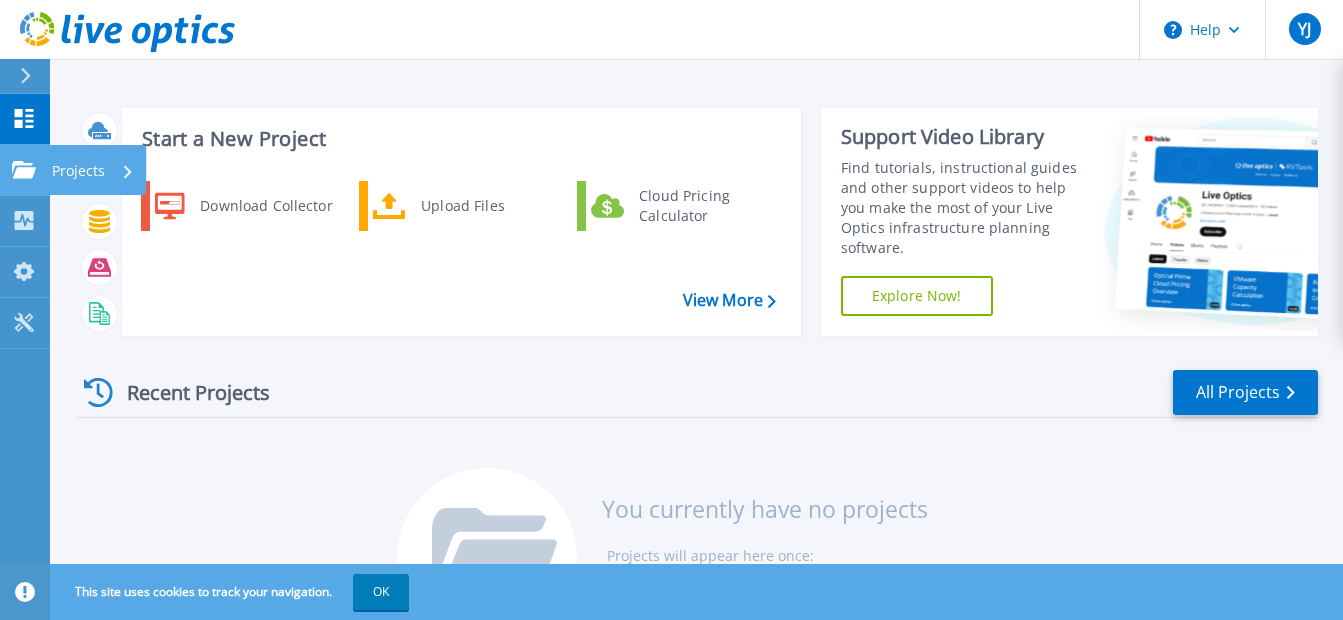 click on "Projects Projects" at bounding box center [25, 170] 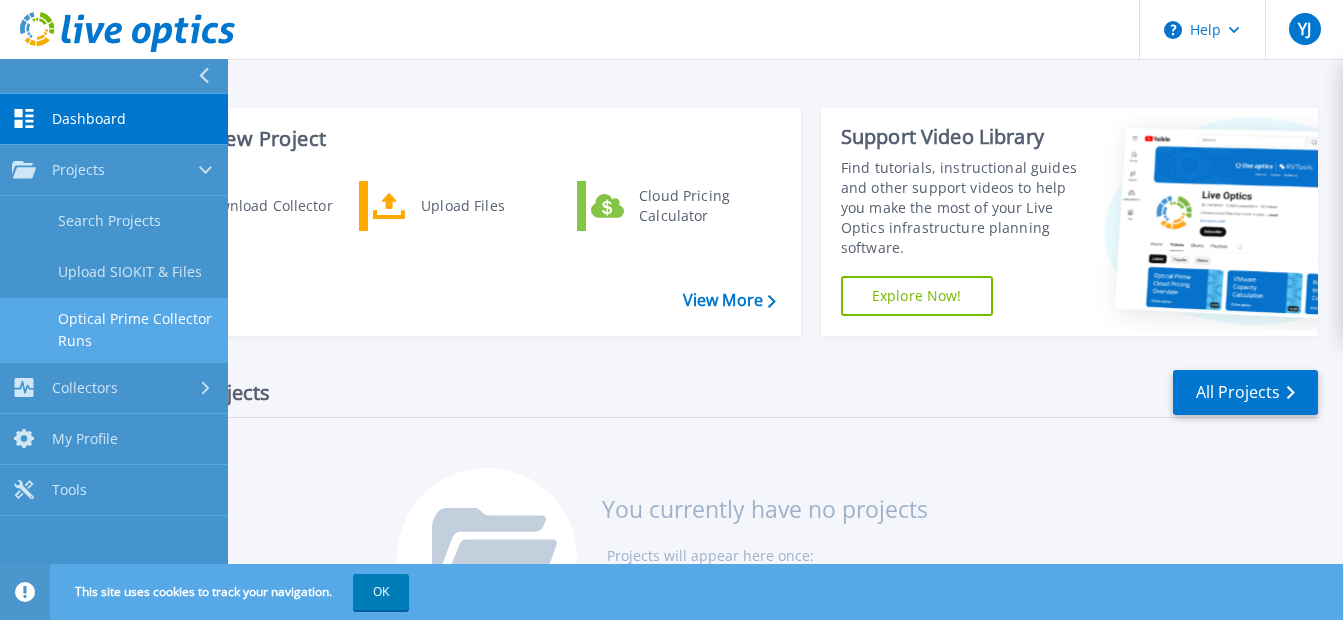 click on "Optical Prime Collector Runs" at bounding box center [114, 330] 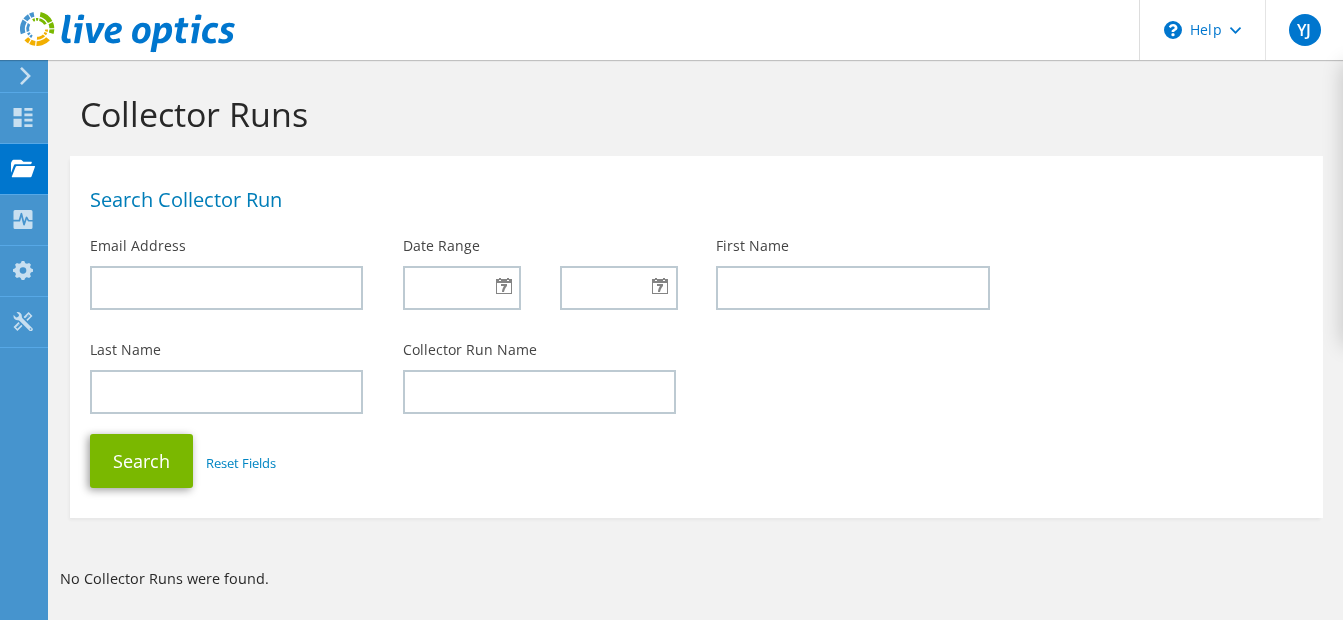scroll, scrollTop: 0, scrollLeft: 0, axis: both 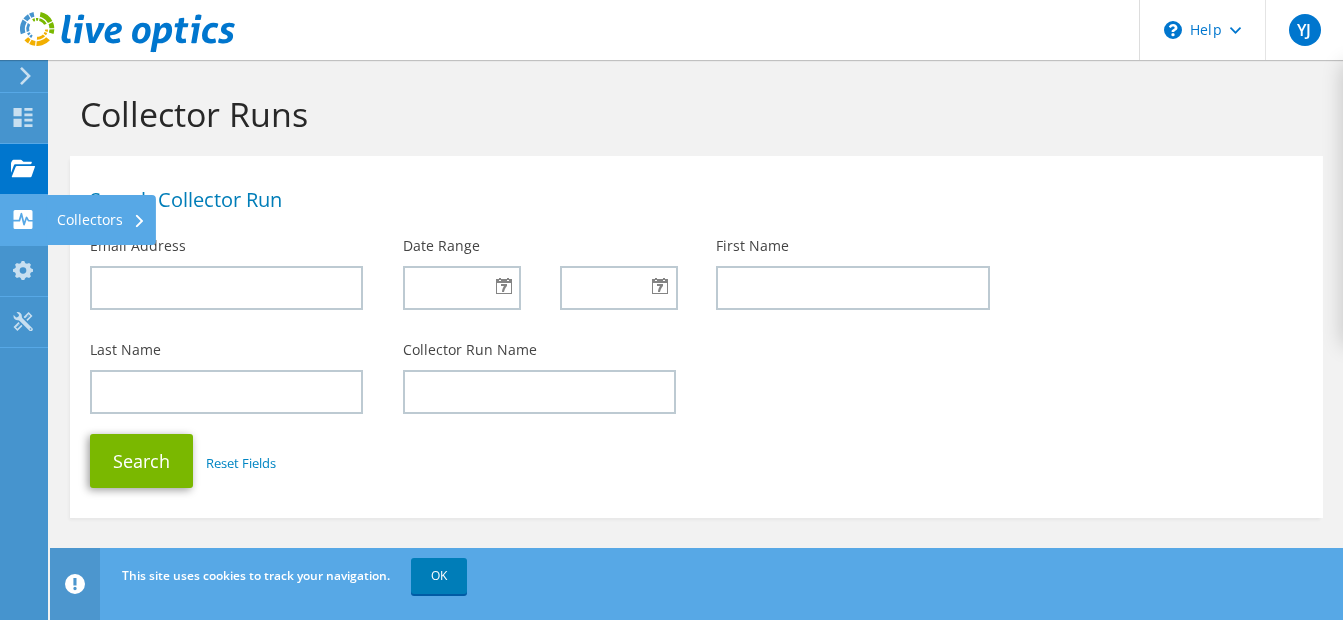 click 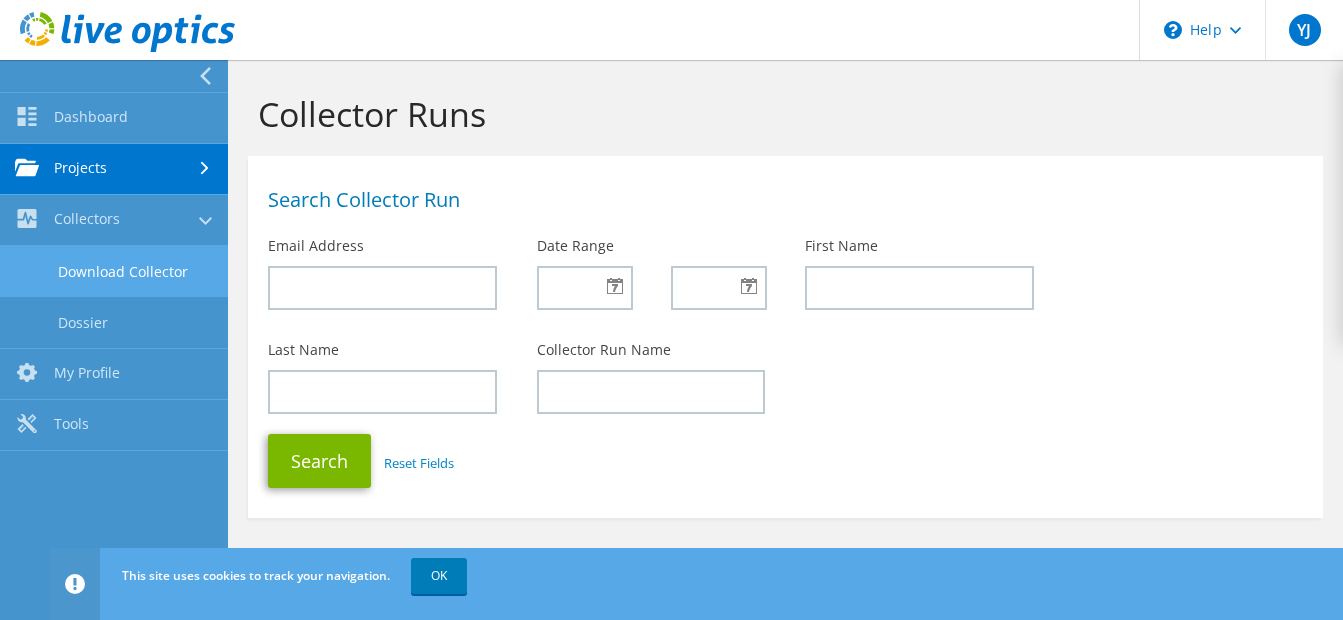 click on "Download Collector" at bounding box center [114, 271] 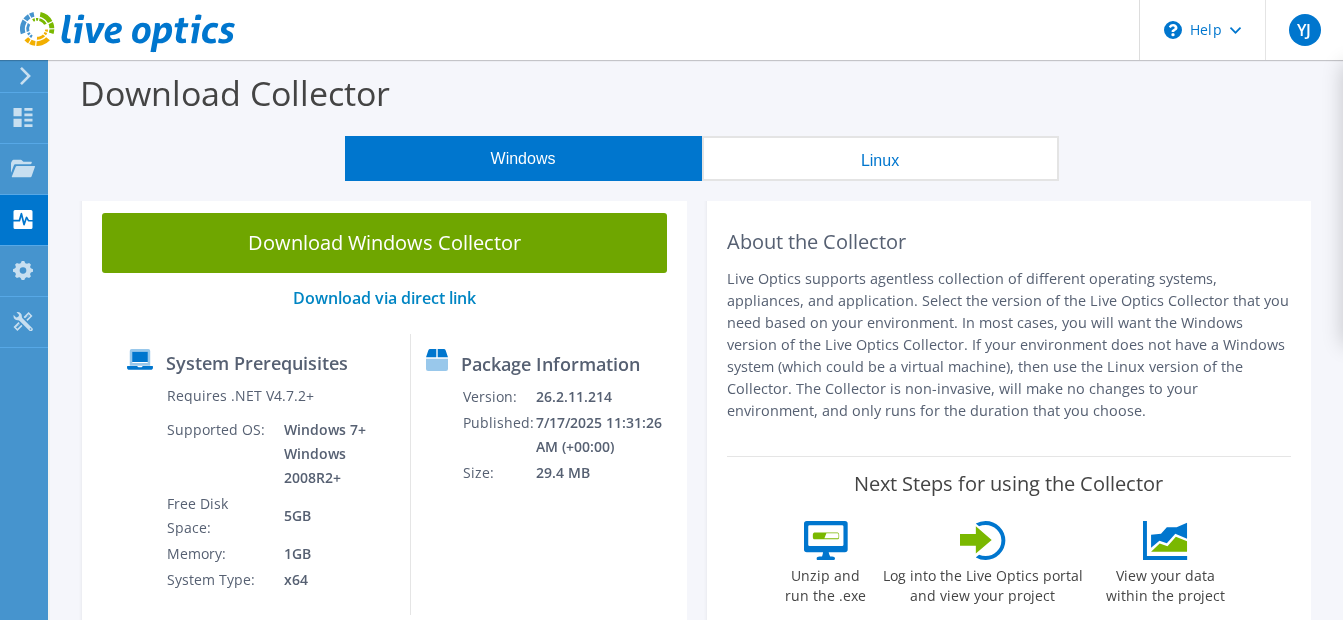 scroll, scrollTop: 0, scrollLeft: 0, axis: both 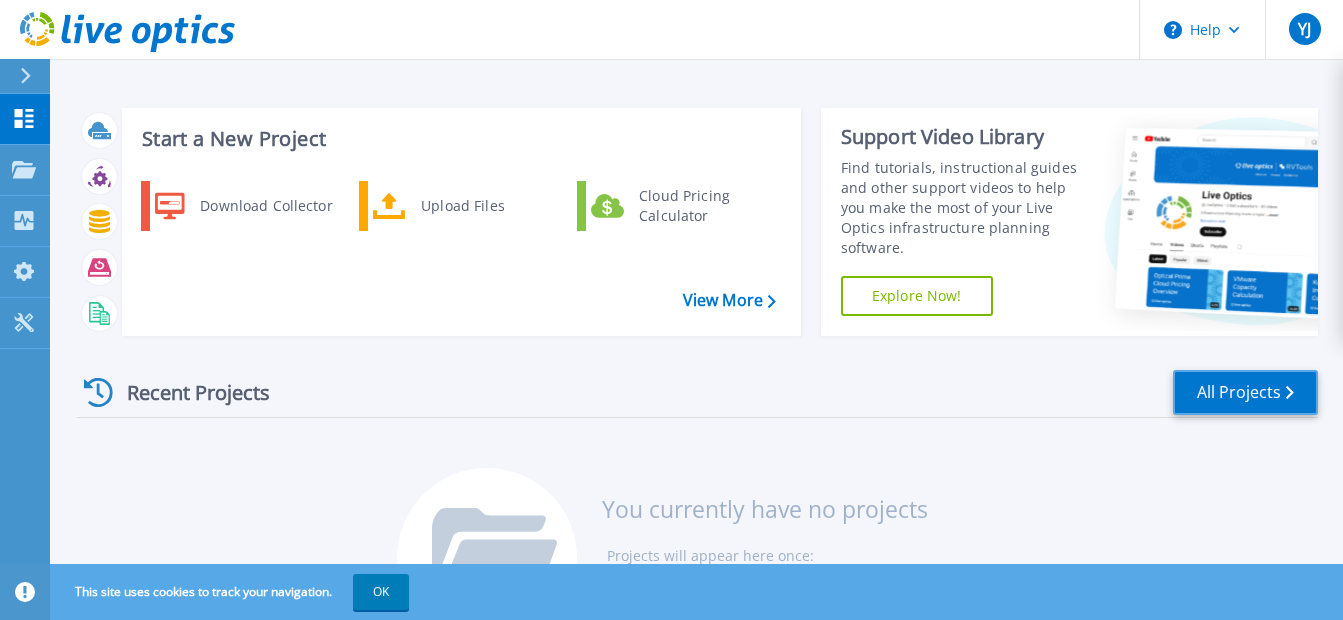 click on "All Projects" at bounding box center [1245, 392] 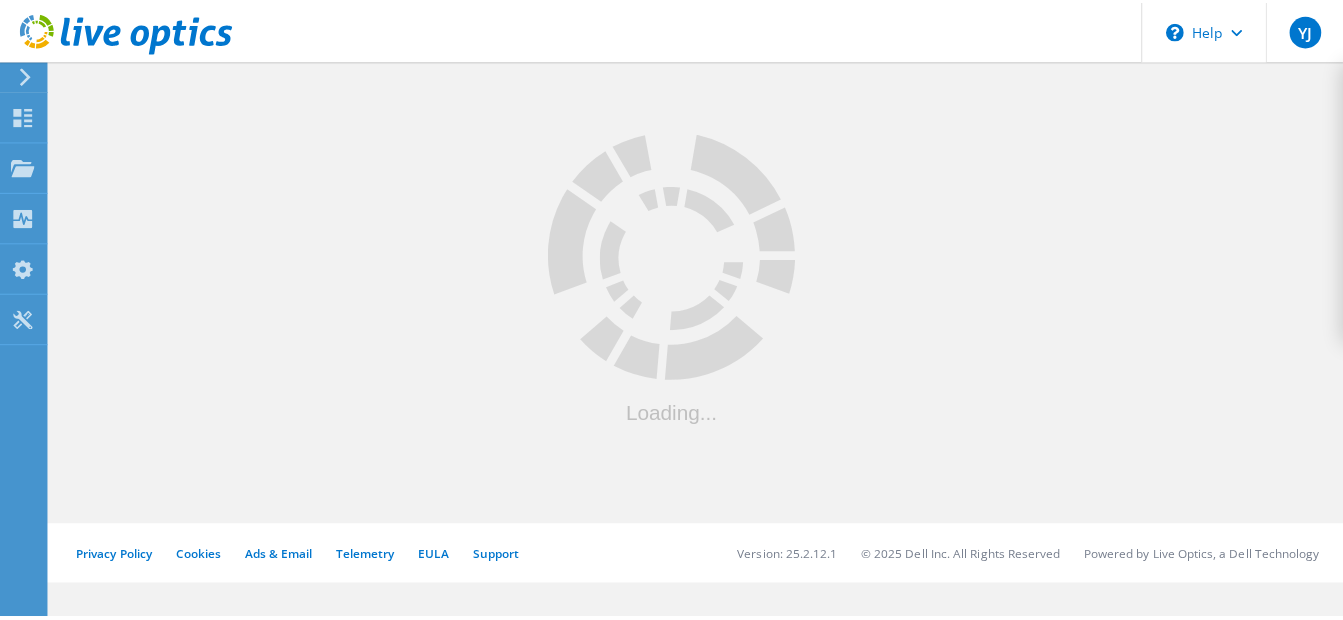 scroll, scrollTop: 0, scrollLeft: 0, axis: both 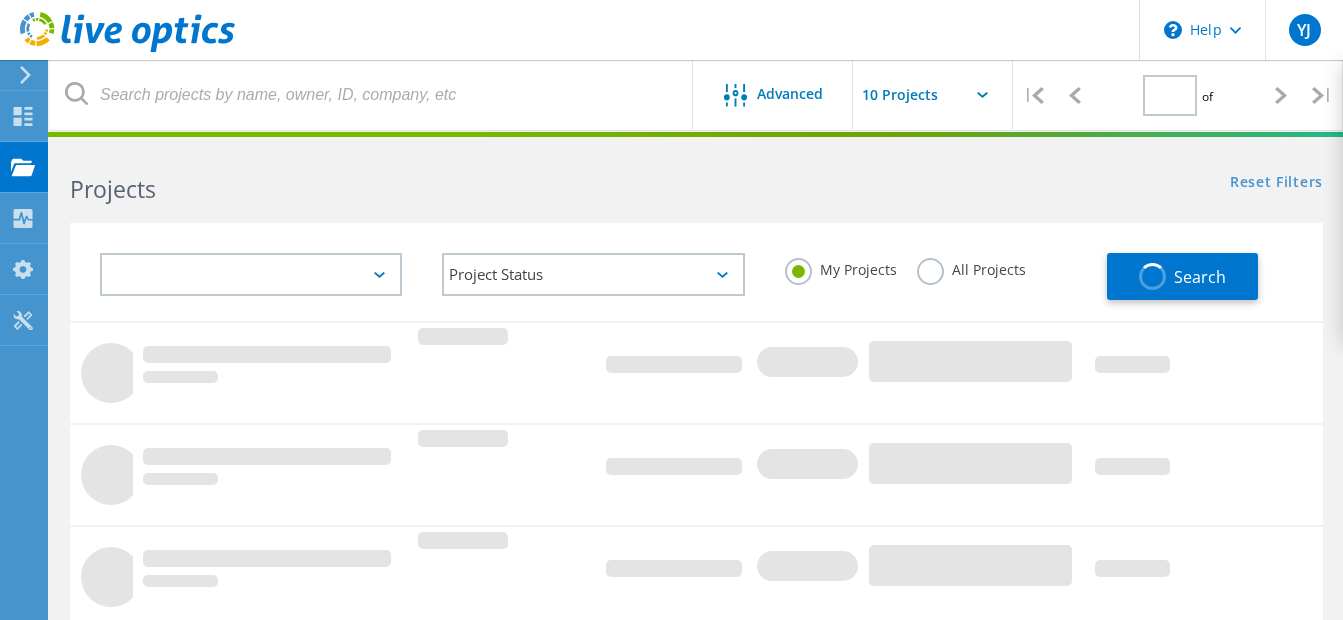 type on "1" 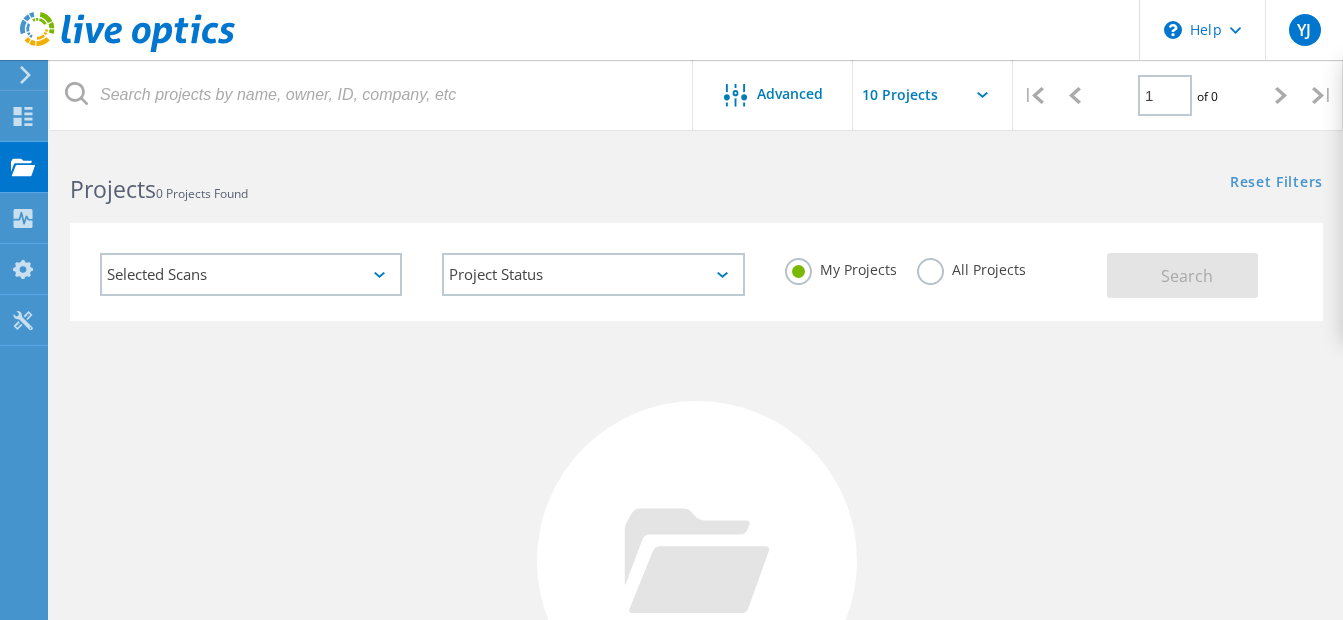 click 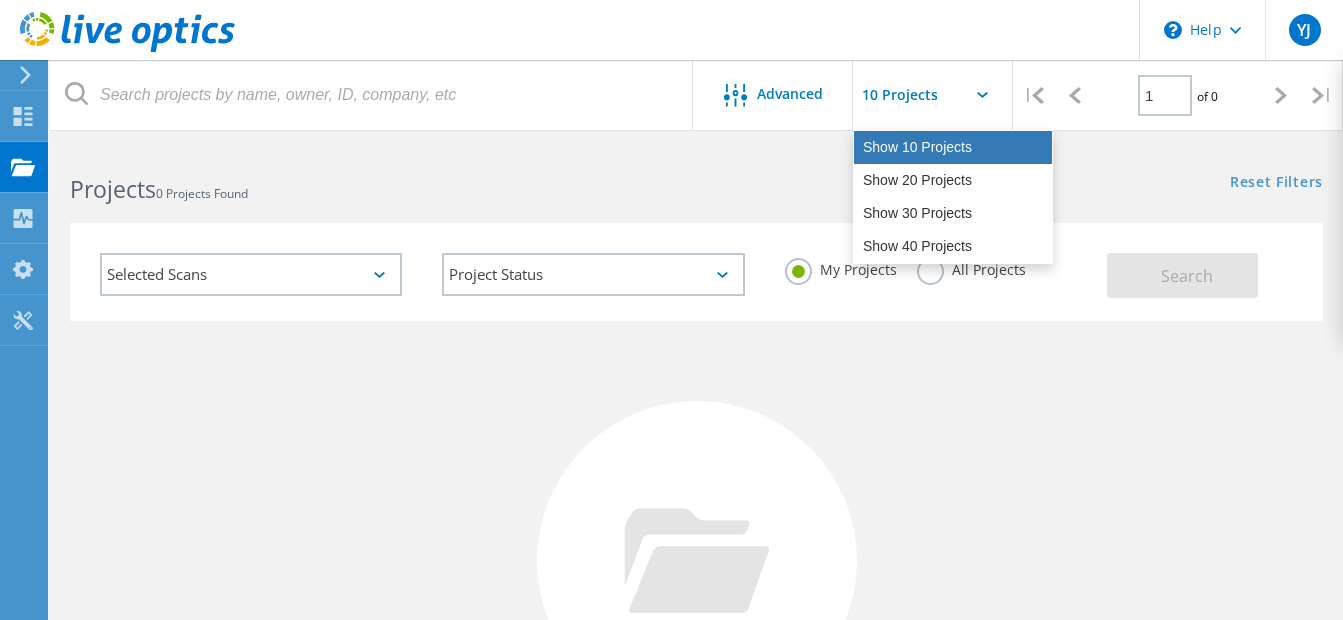 click on "Show 10 Projects" at bounding box center [953, 147] 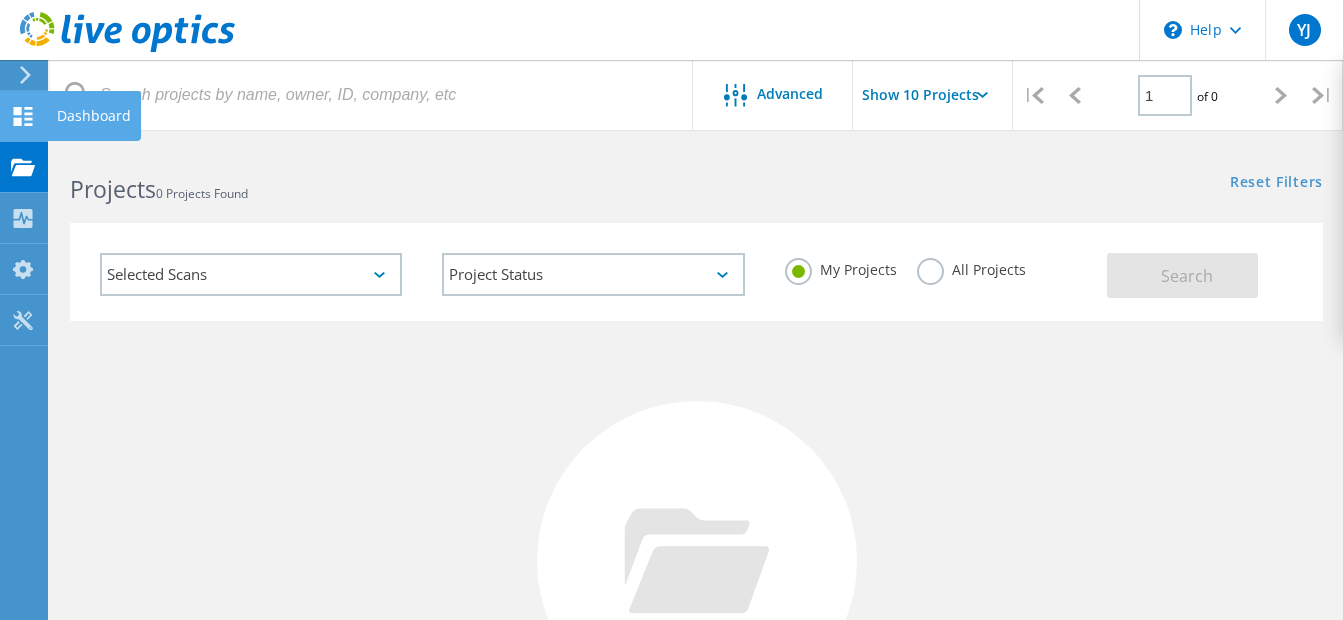 click 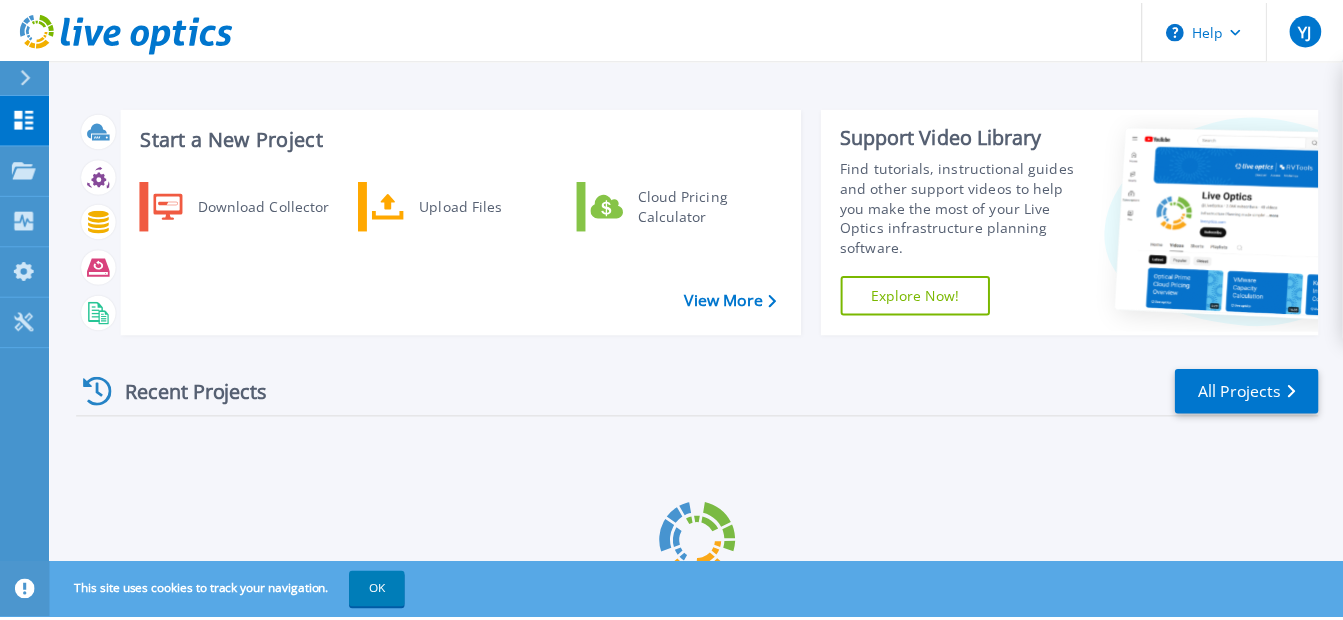 scroll, scrollTop: 0, scrollLeft: 0, axis: both 